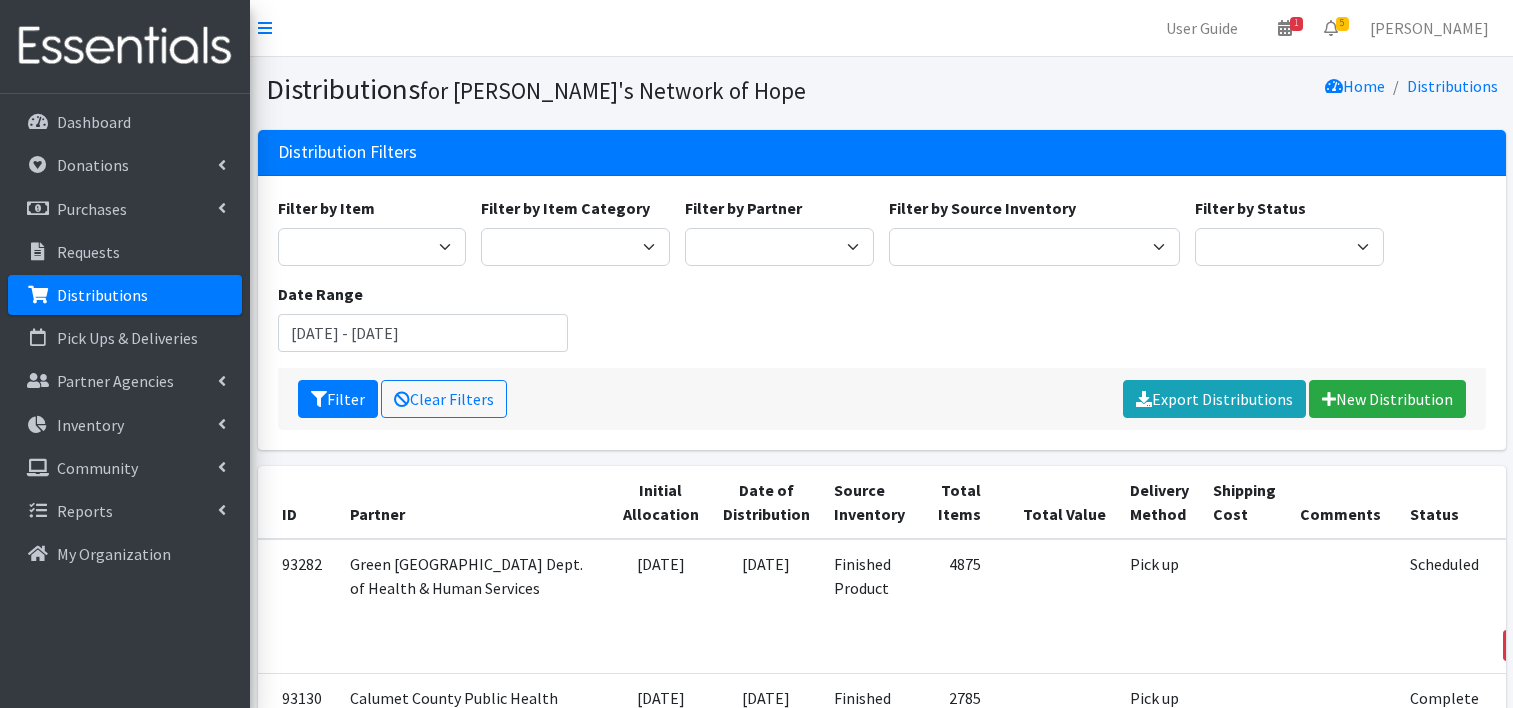 scroll, scrollTop: 0, scrollLeft: 0, axis: both 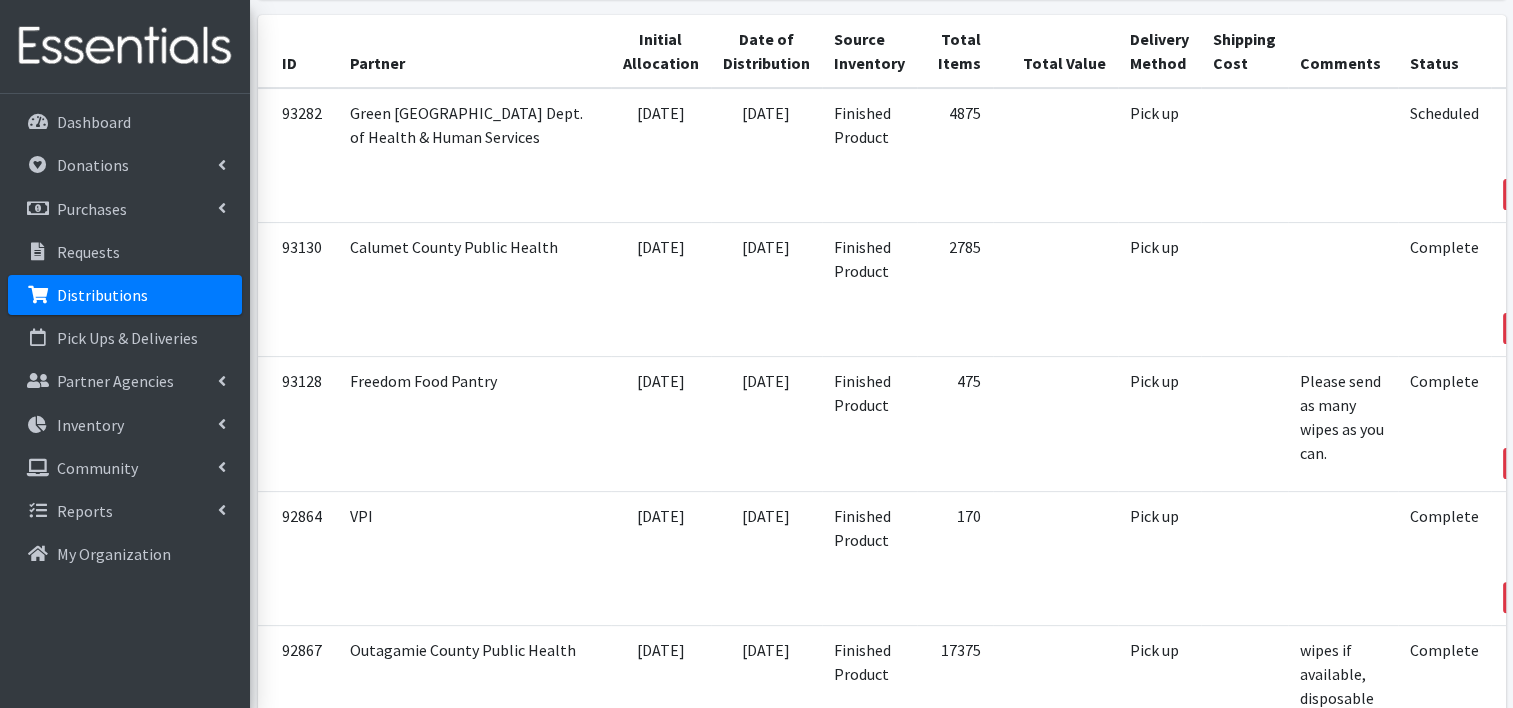 click on "View" at bounding box center (1536, 249) 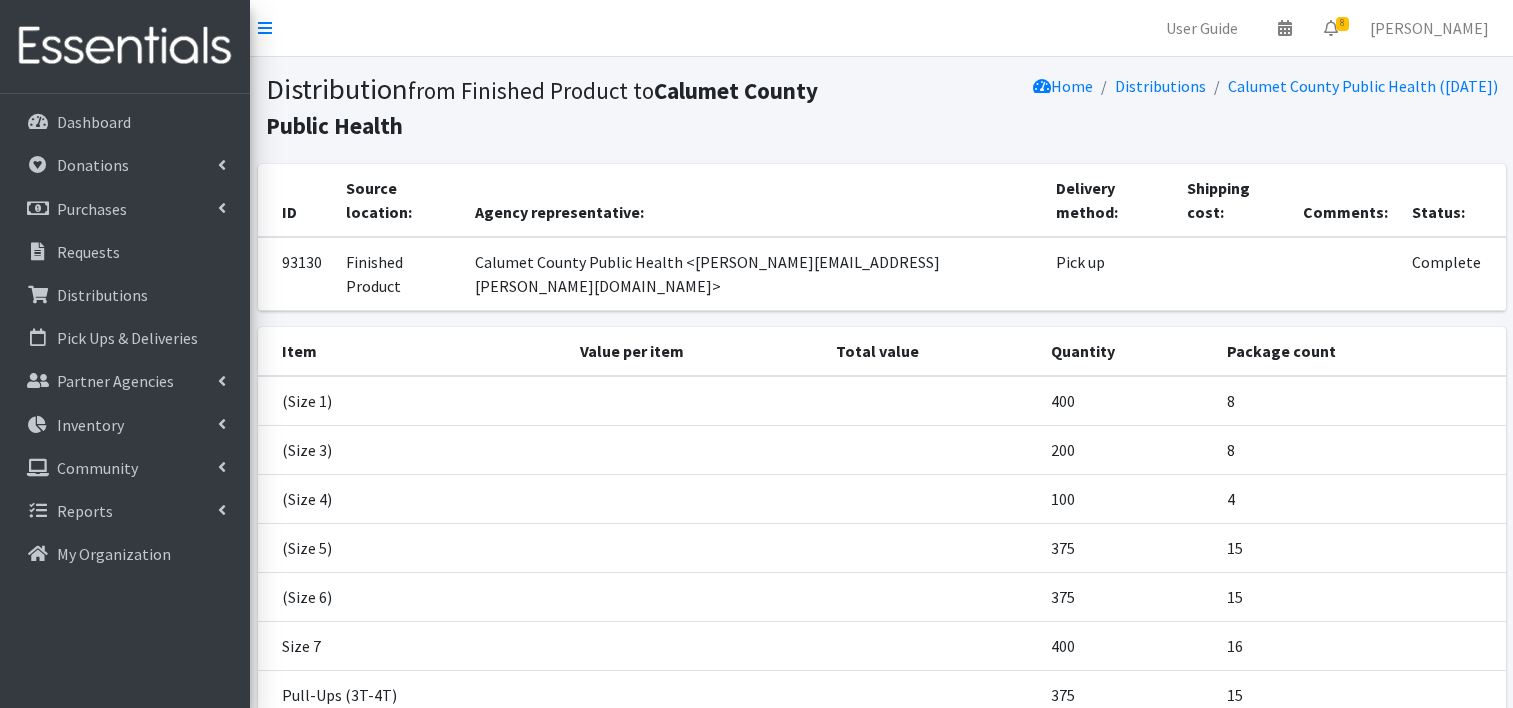 scroll, scrollTop: 0, scrollLeft: 0, axis: both 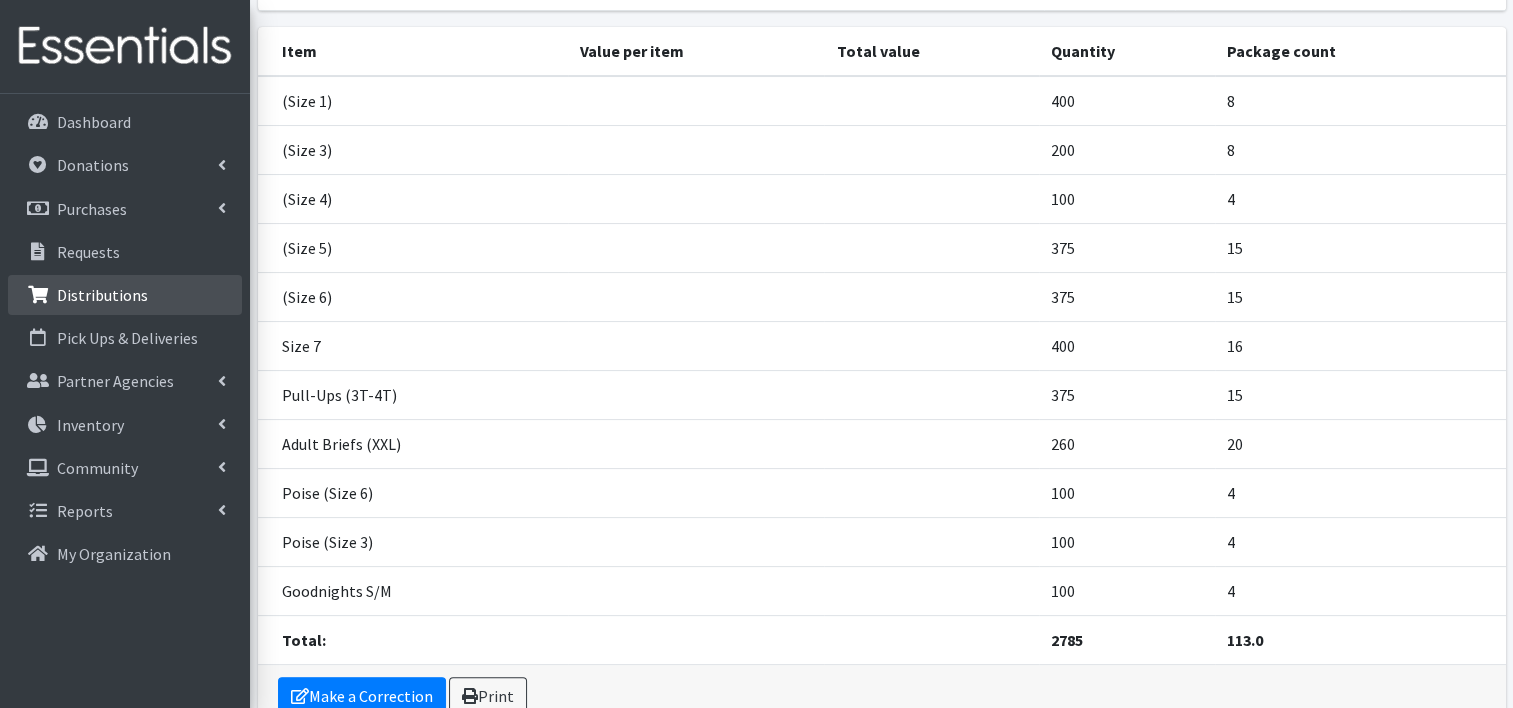 click on "Distributions" at bounding box center [125, 295] 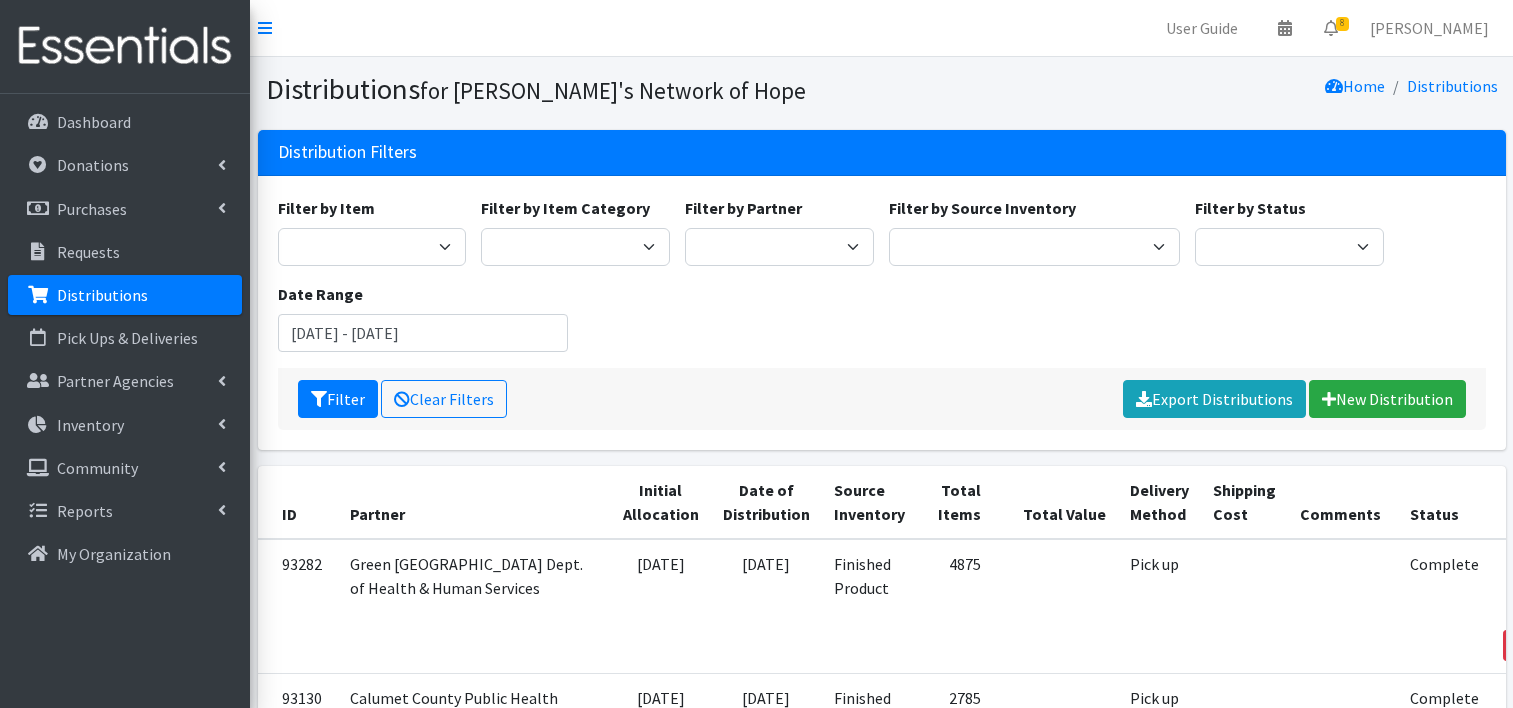 scroll, scrollTop: 0, scrollLeft: 0, axis: both 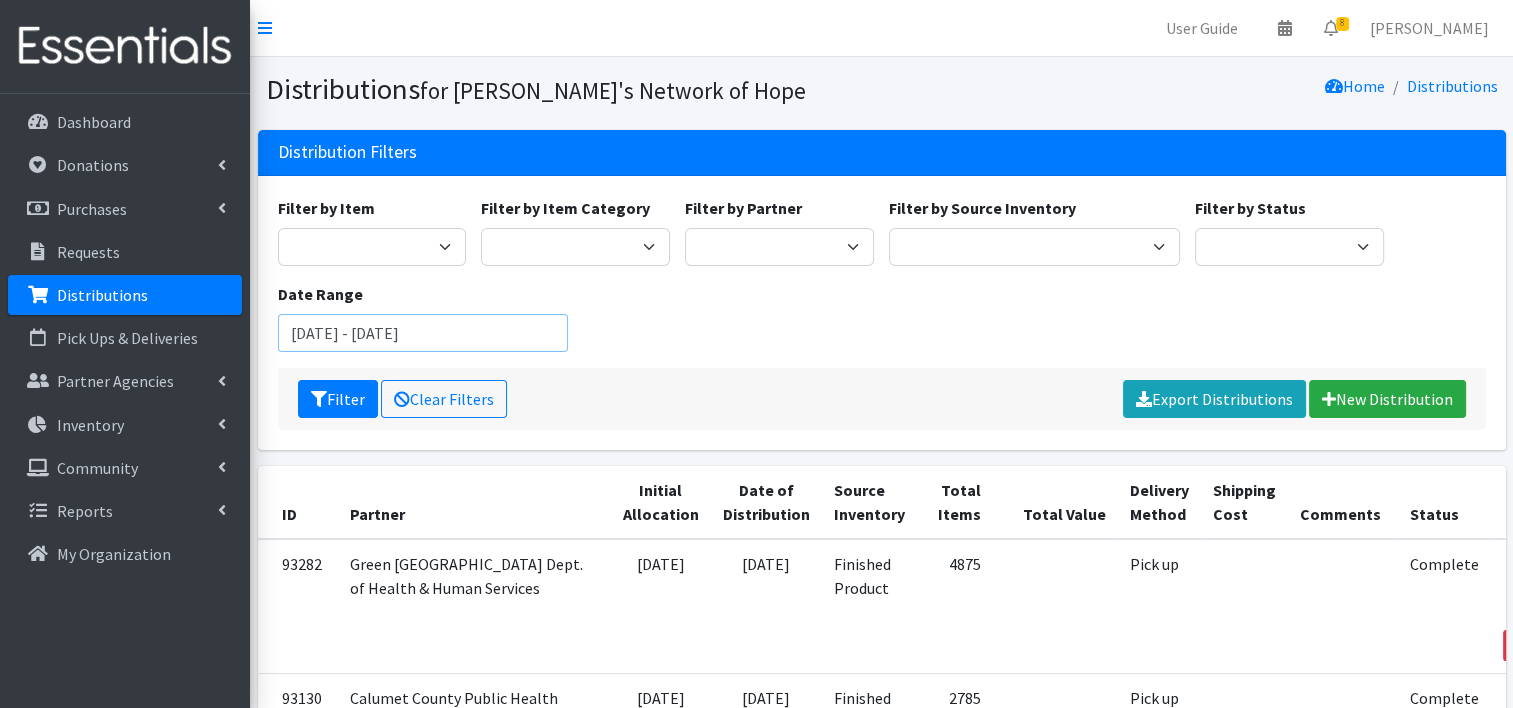click on "May 11, 2025 - August 11, 2025" at bounding box center (423, 333) 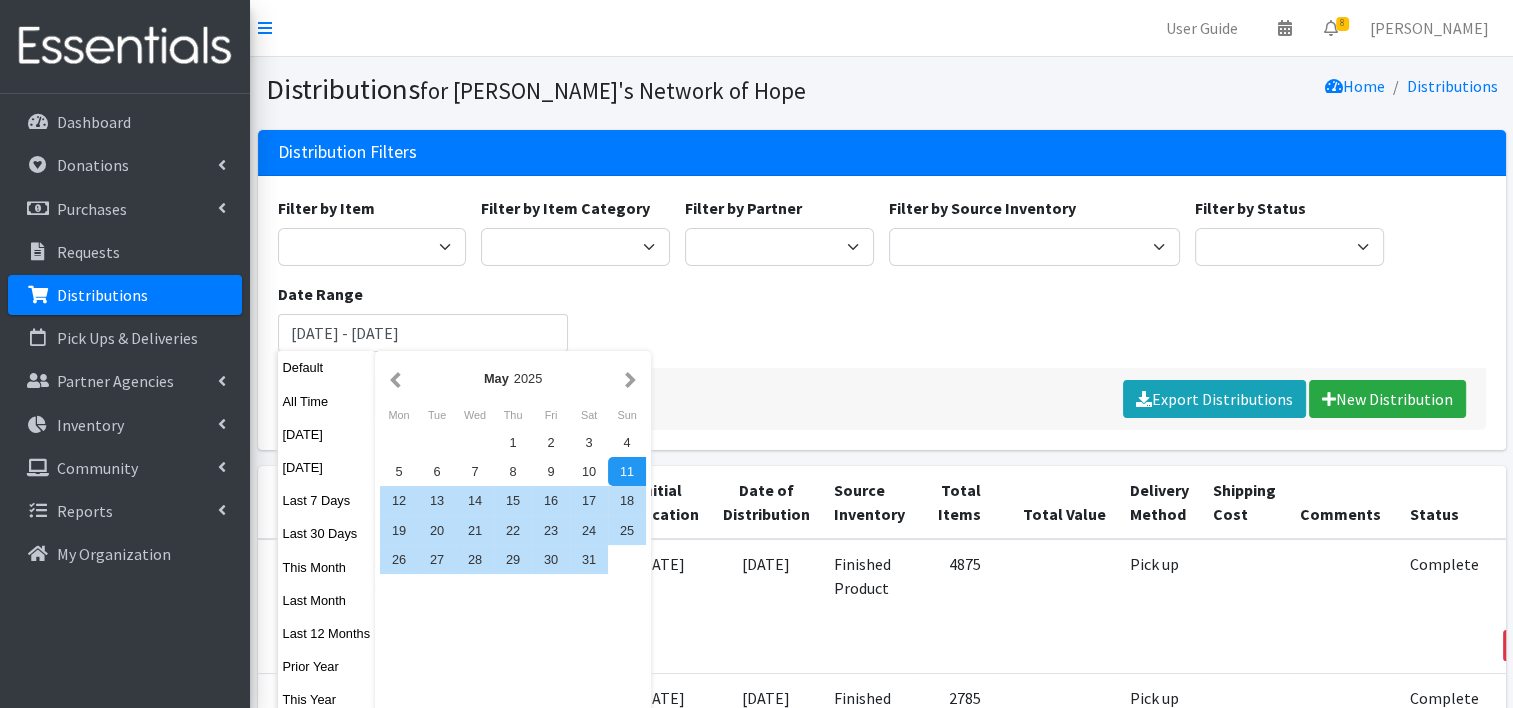 drag, startPoint x: 304, startPoint y: 563, endPoint x: 339, endPoint y: 463, distance: 105.9481 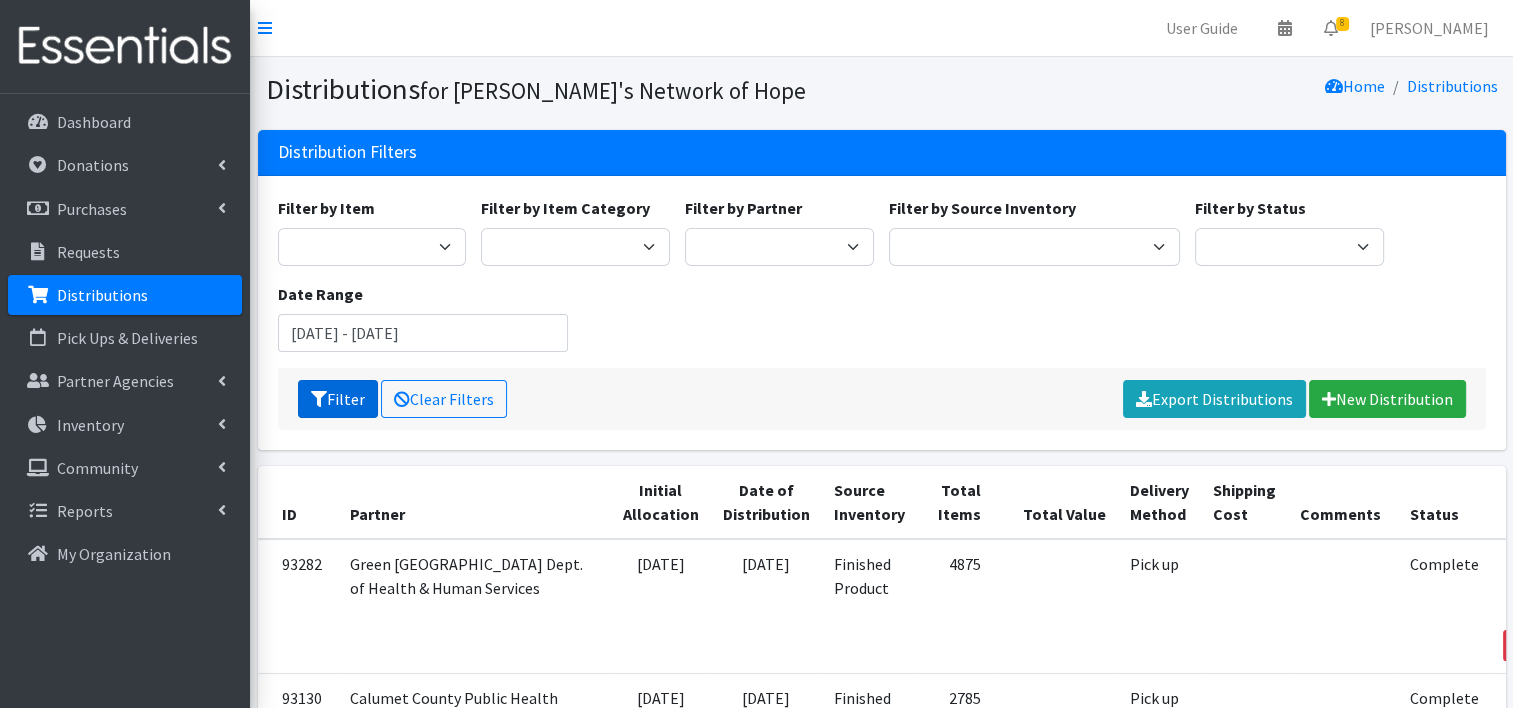 click on "Filter" at bounding box center [338, 399] 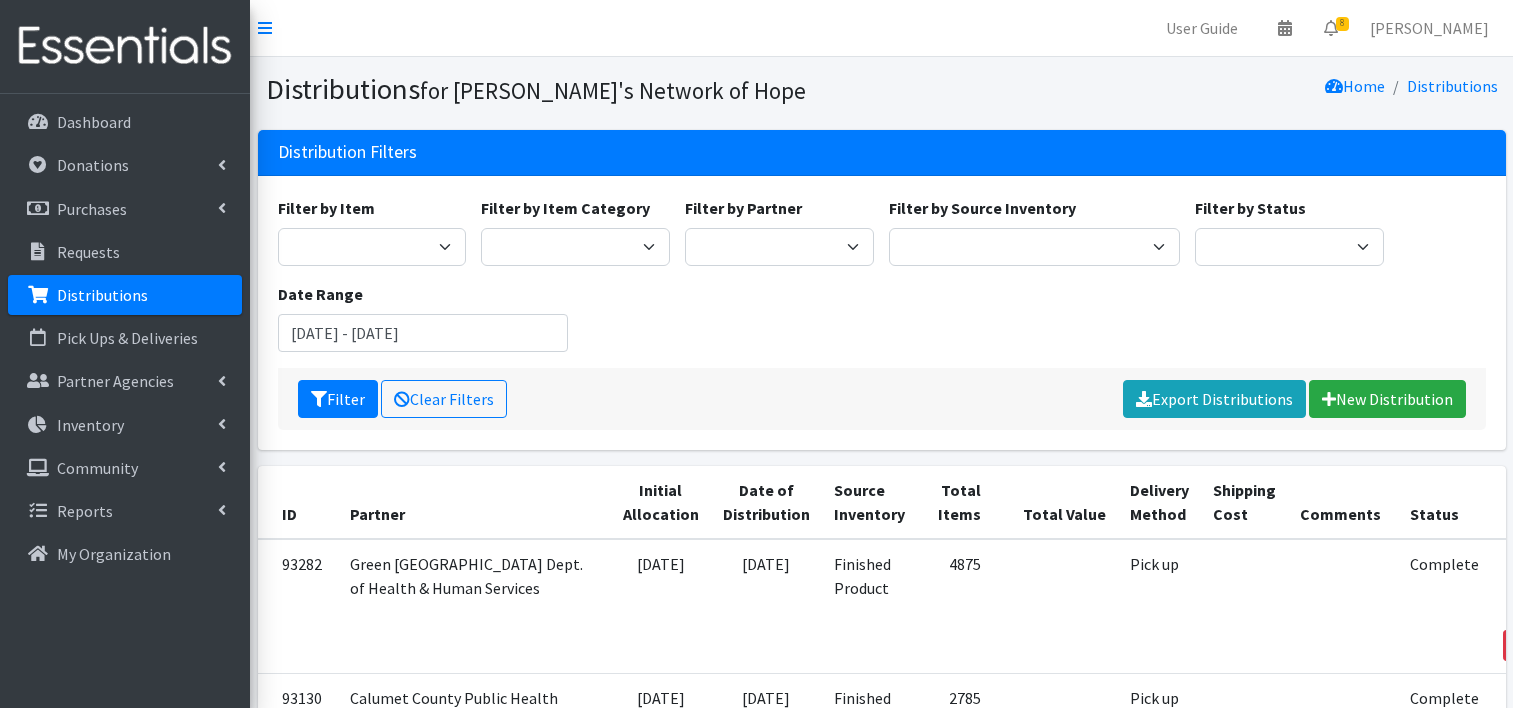 scroll, scrollTop: 0, scrollLeft: 0, axis: both 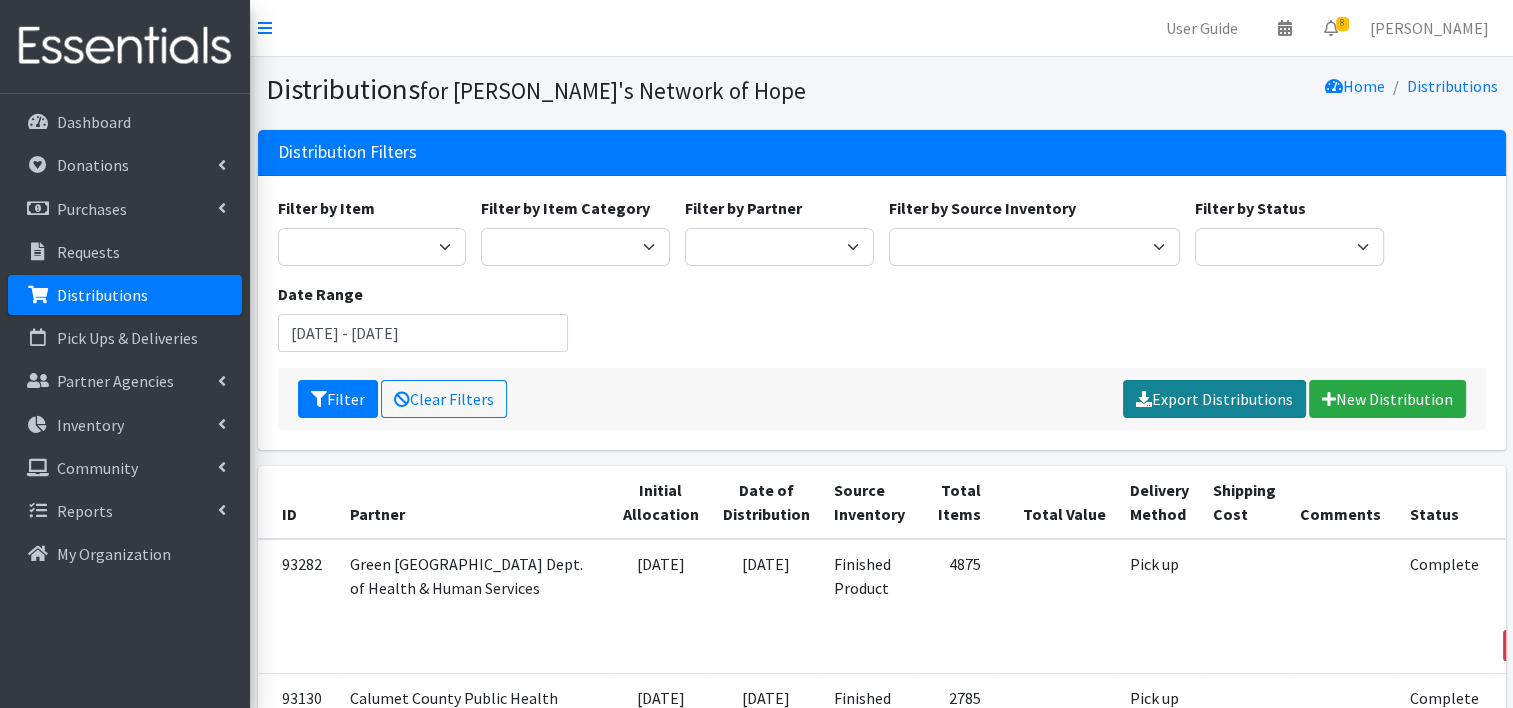 click on "Export Distributions" at bounding box center [1214, 399] 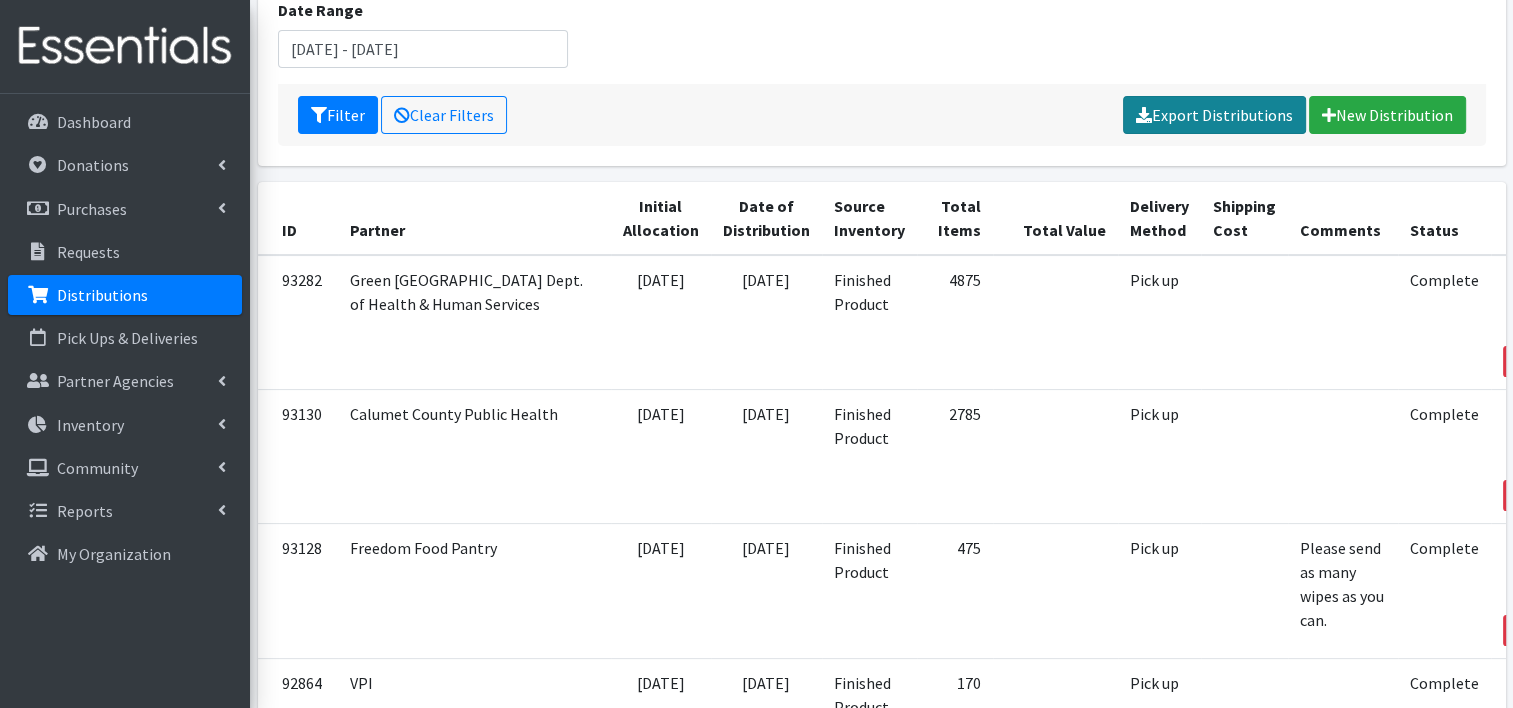 scroll, scrollTop: 392, scrollLeft: 0, axis: vertical 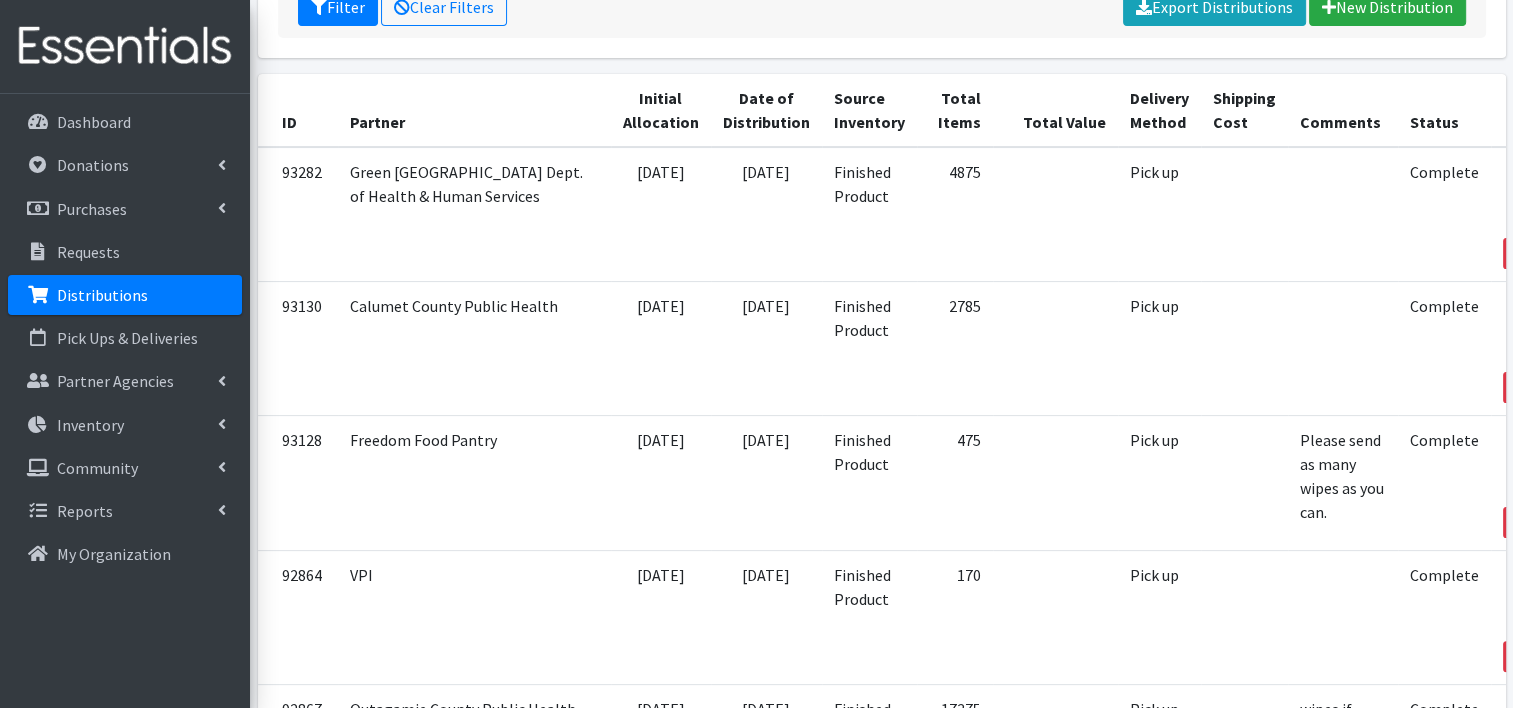click at bounding box center (1522, 308) 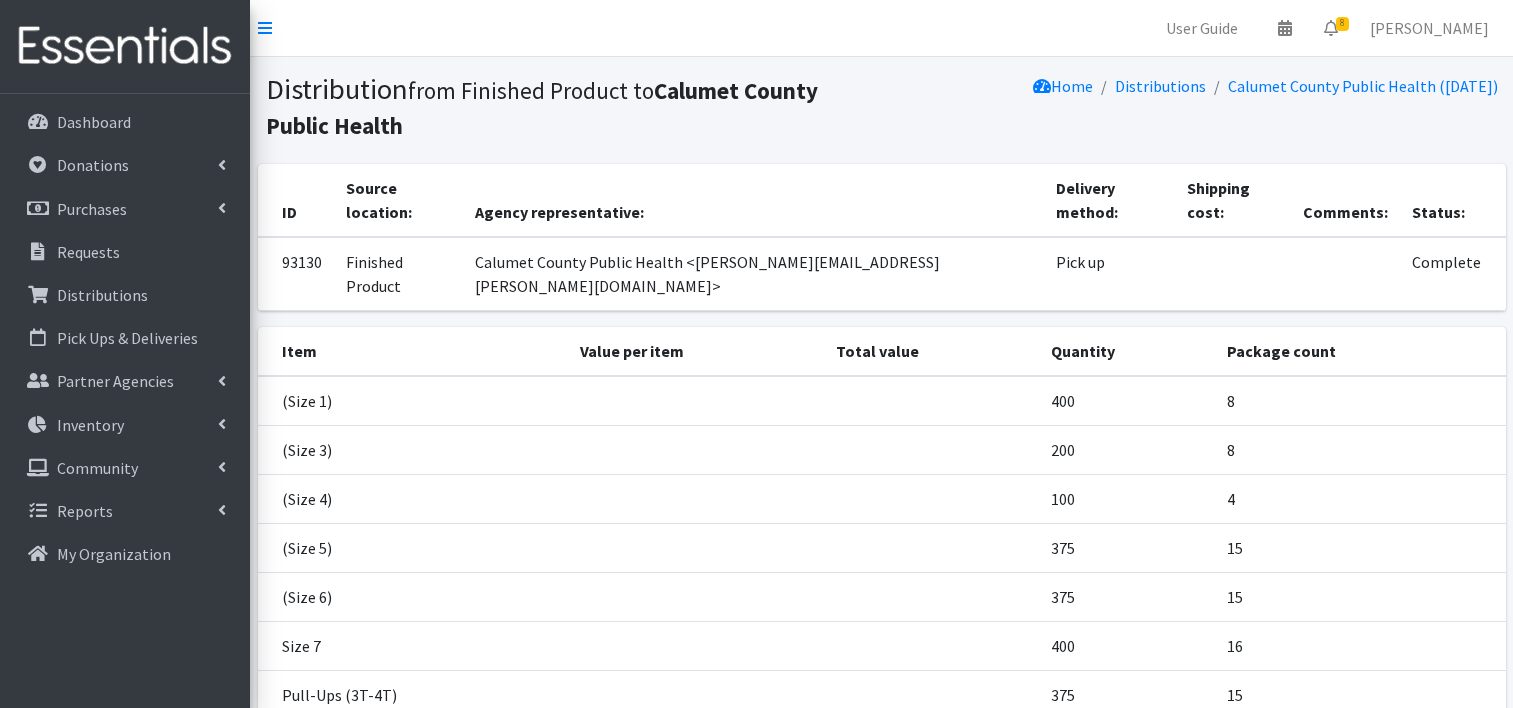 scroll, scrollTop: 0, scrollLeft: 0, axis: both 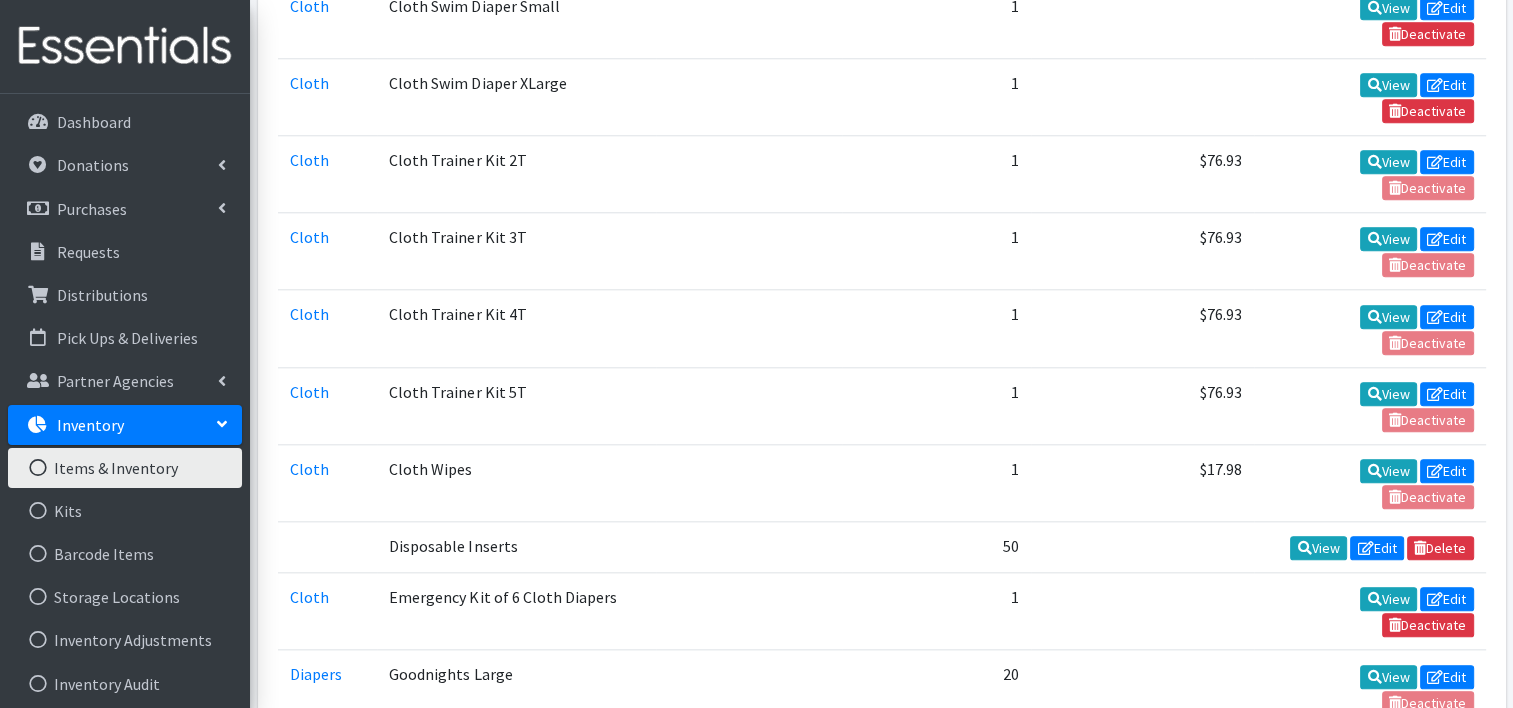 click on "A.C.E." at bounding box center [308, 1240] 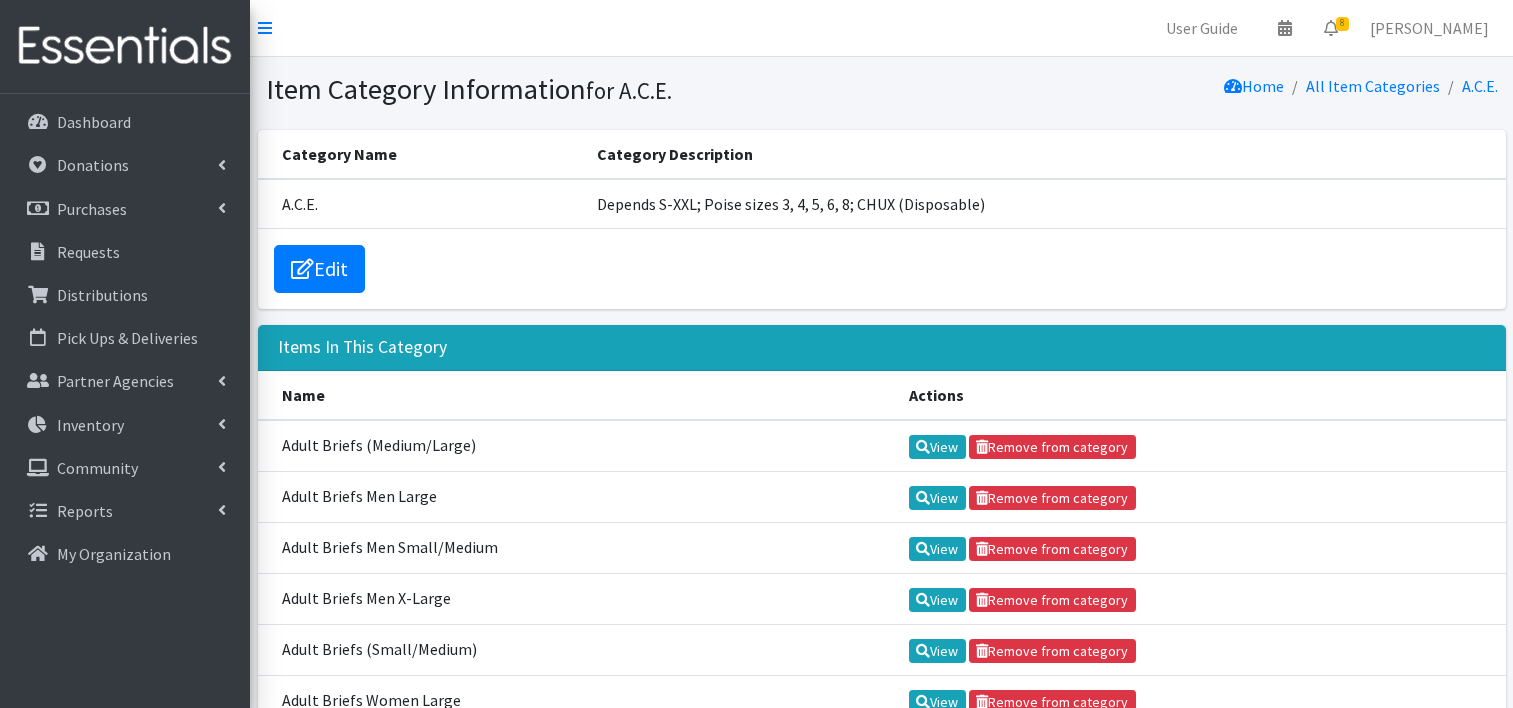 scroll, scrollTop: 0, scrollLeft: 0, axis: both 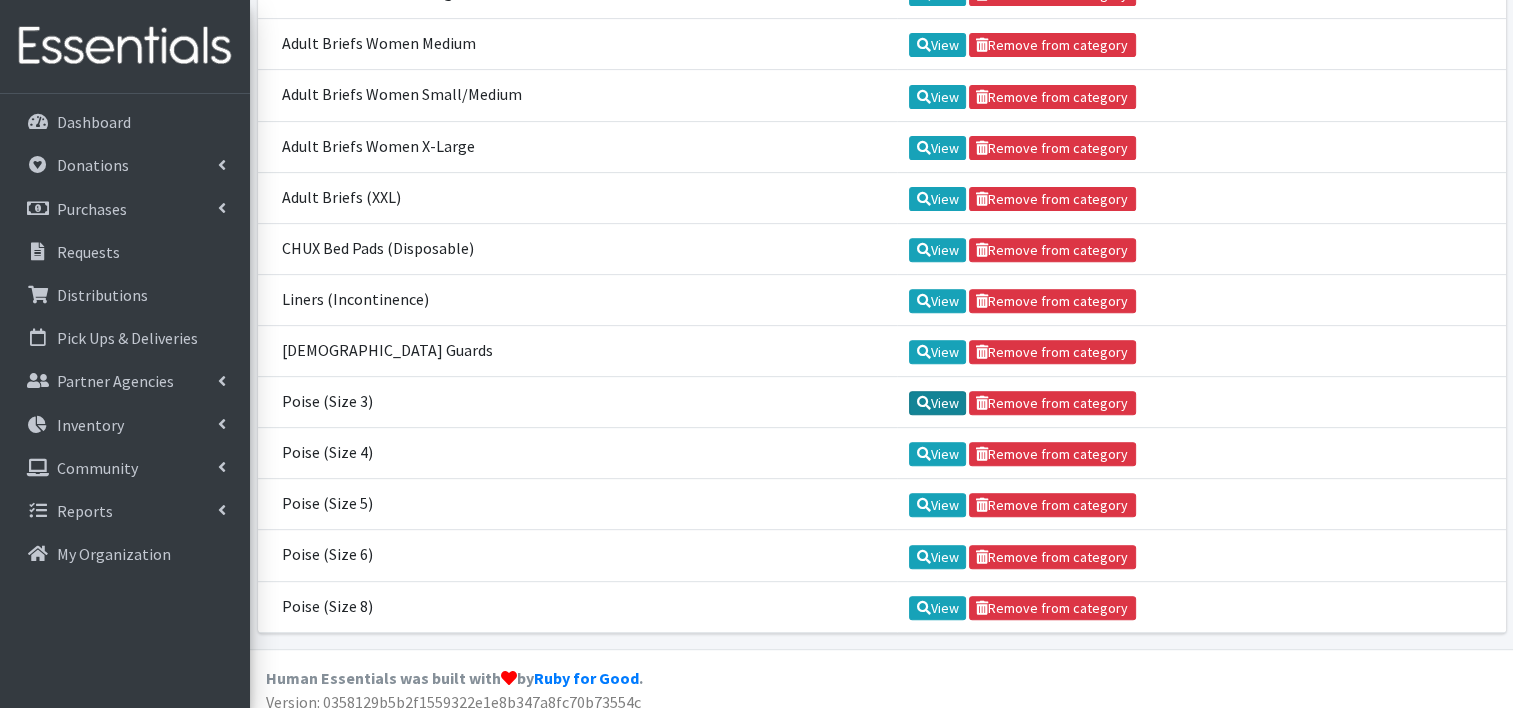 click on "View" at bounding box center (937, 403) 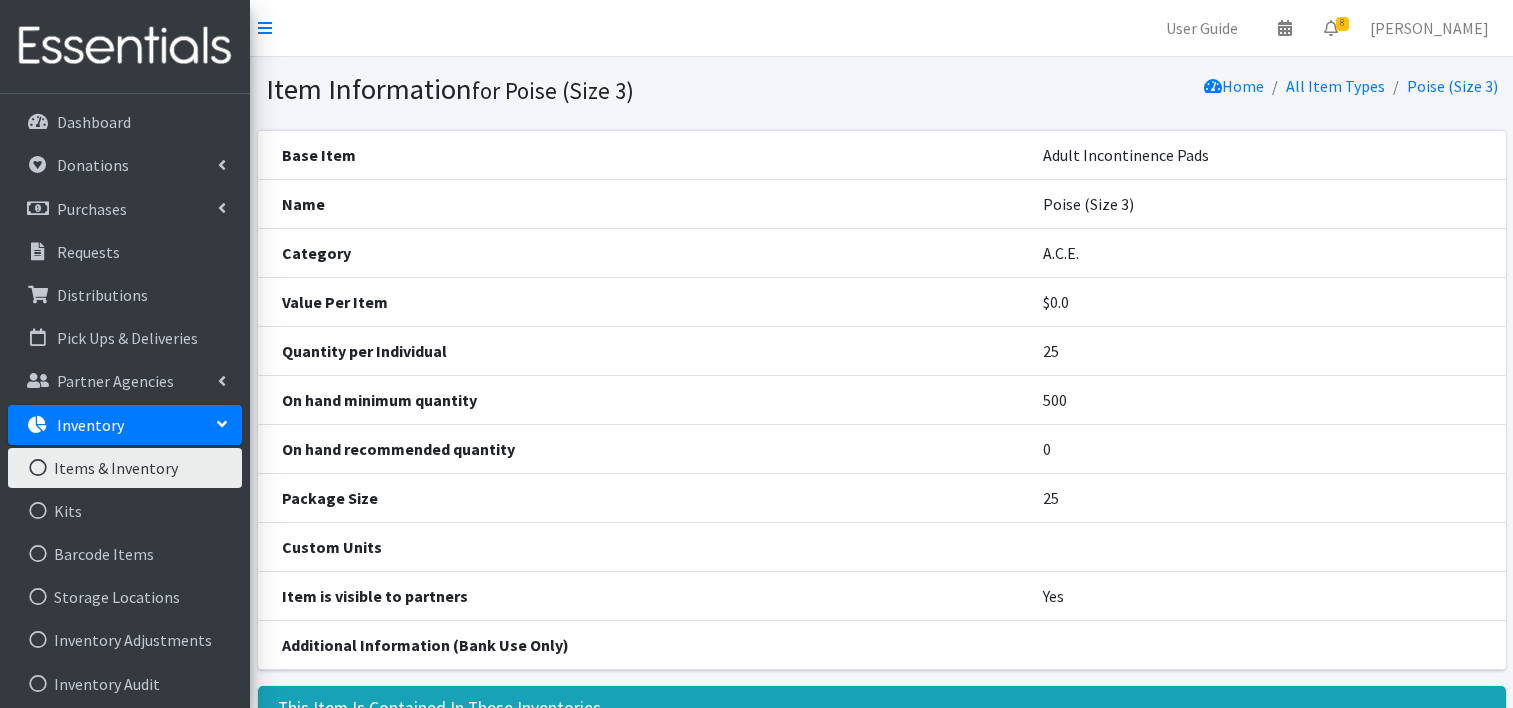 scroll, scrollTop: 0, scrollLeft: 0, axis: both 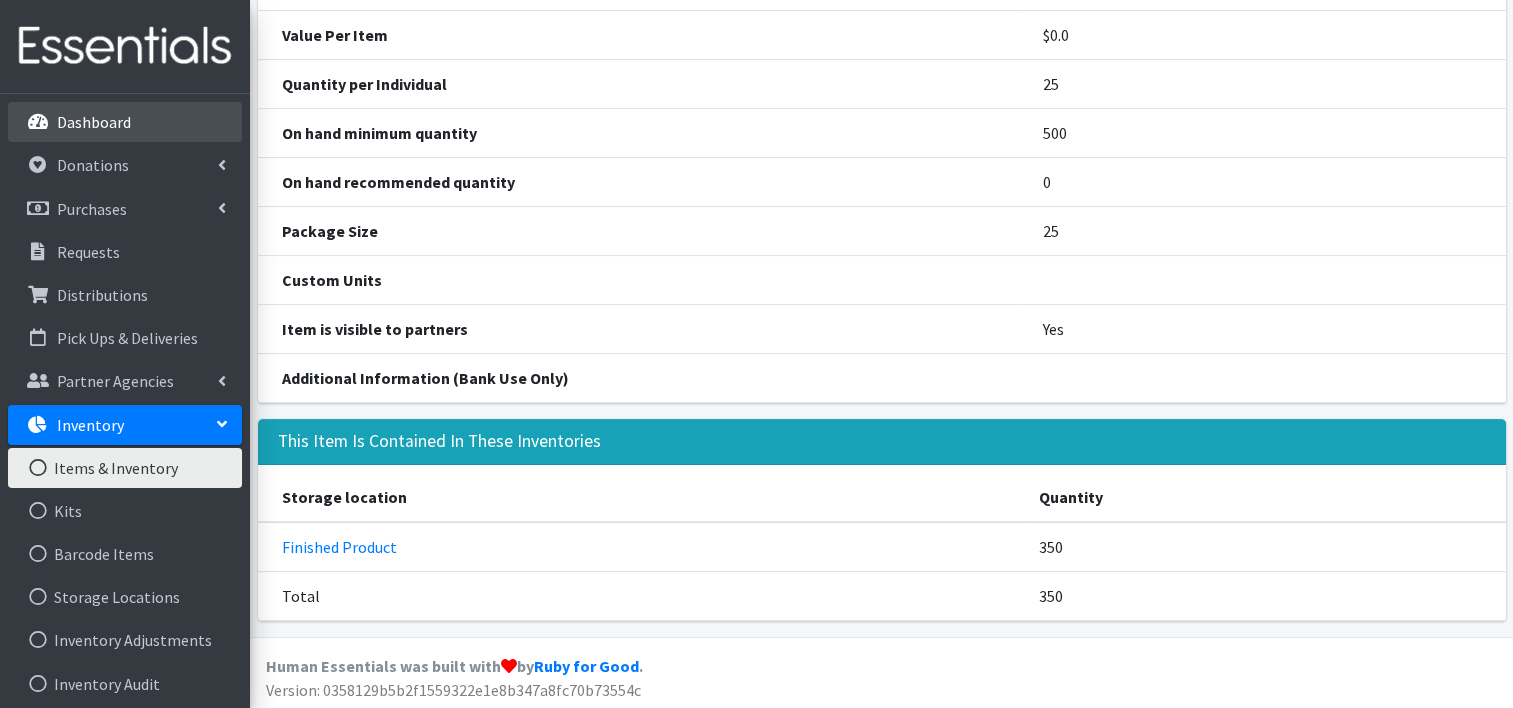 click on "Dashboard" at bounding box center [125, 122] 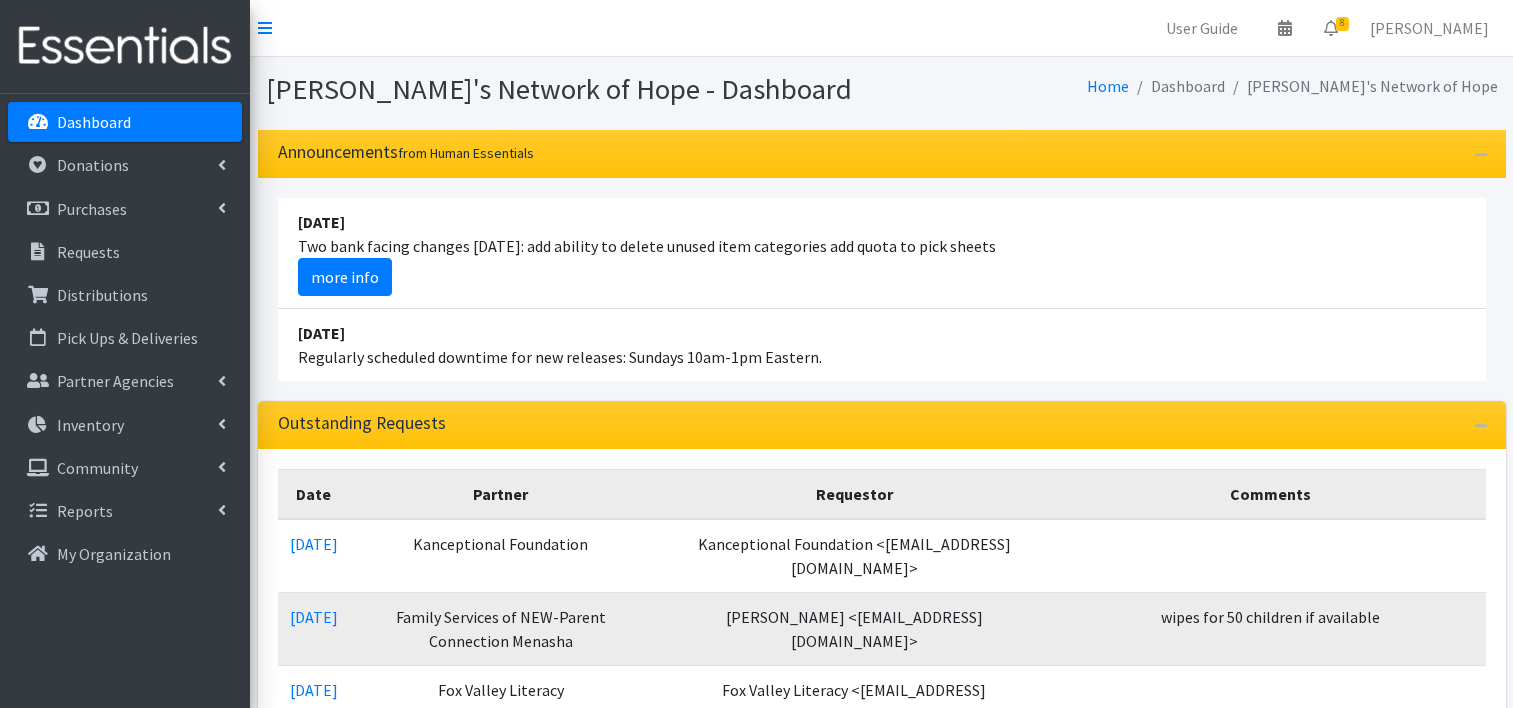 scroll, scrollTop: 0, scrollLeft: 0, axis: both 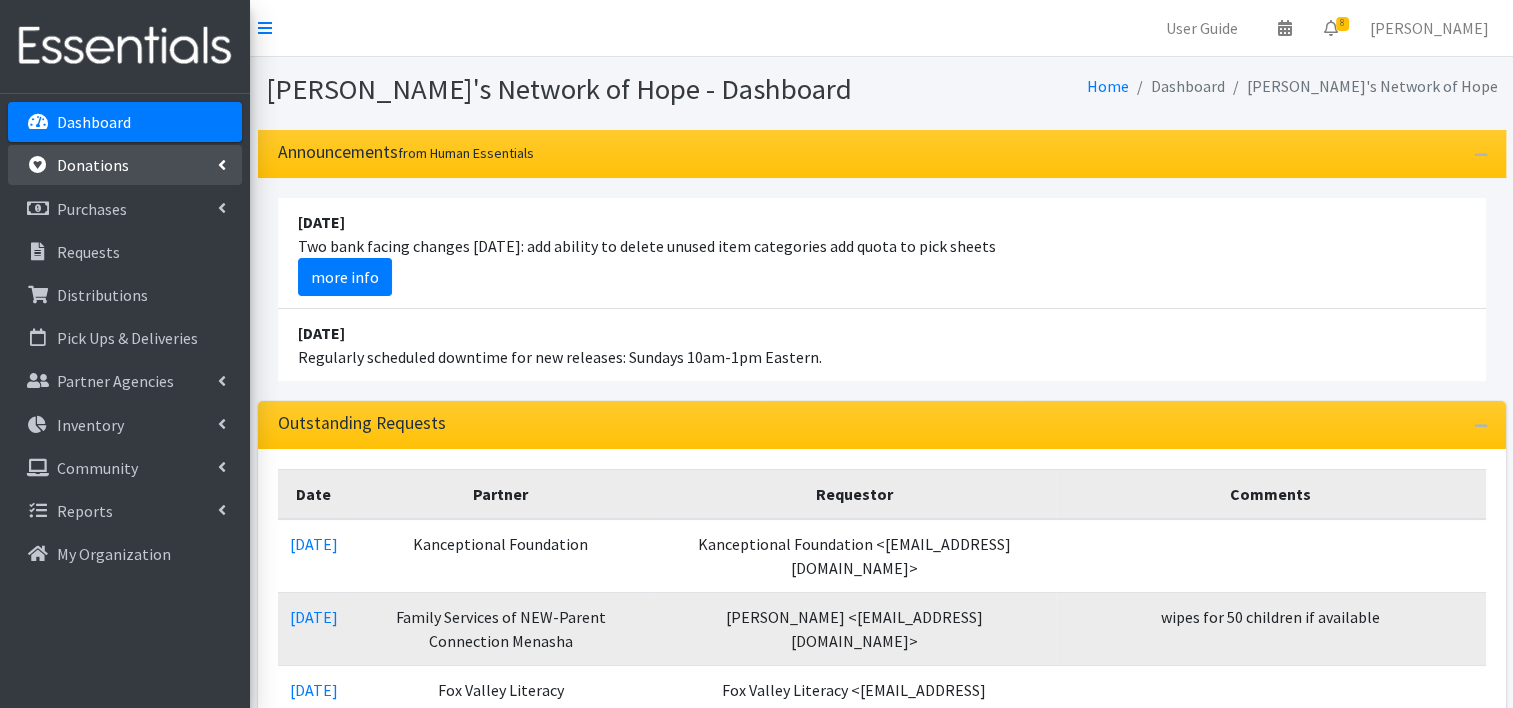 click on "Donations" at bounding box center (125, 165) 